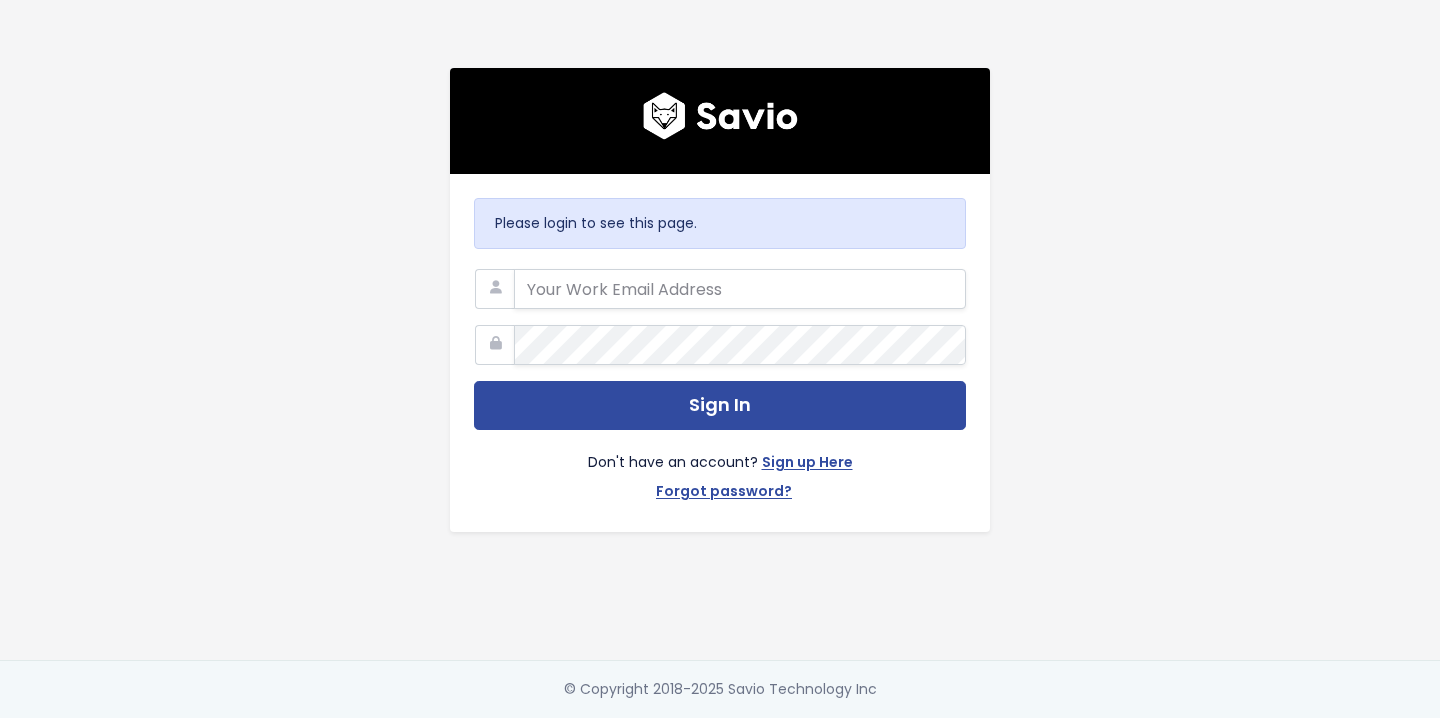 scroll, scrollTop: 0, scrollLeft: 0, axis: both 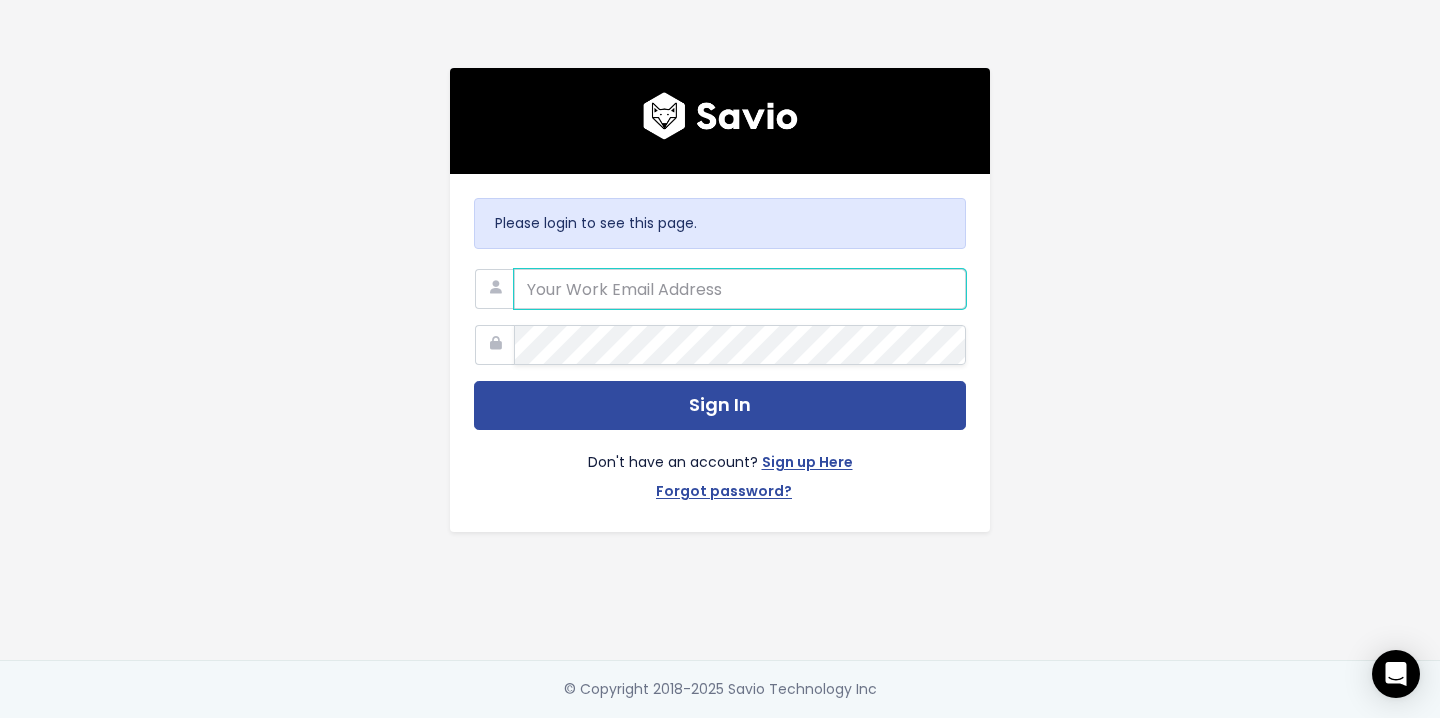 type on "mafalda.gil@[EMAIL]" 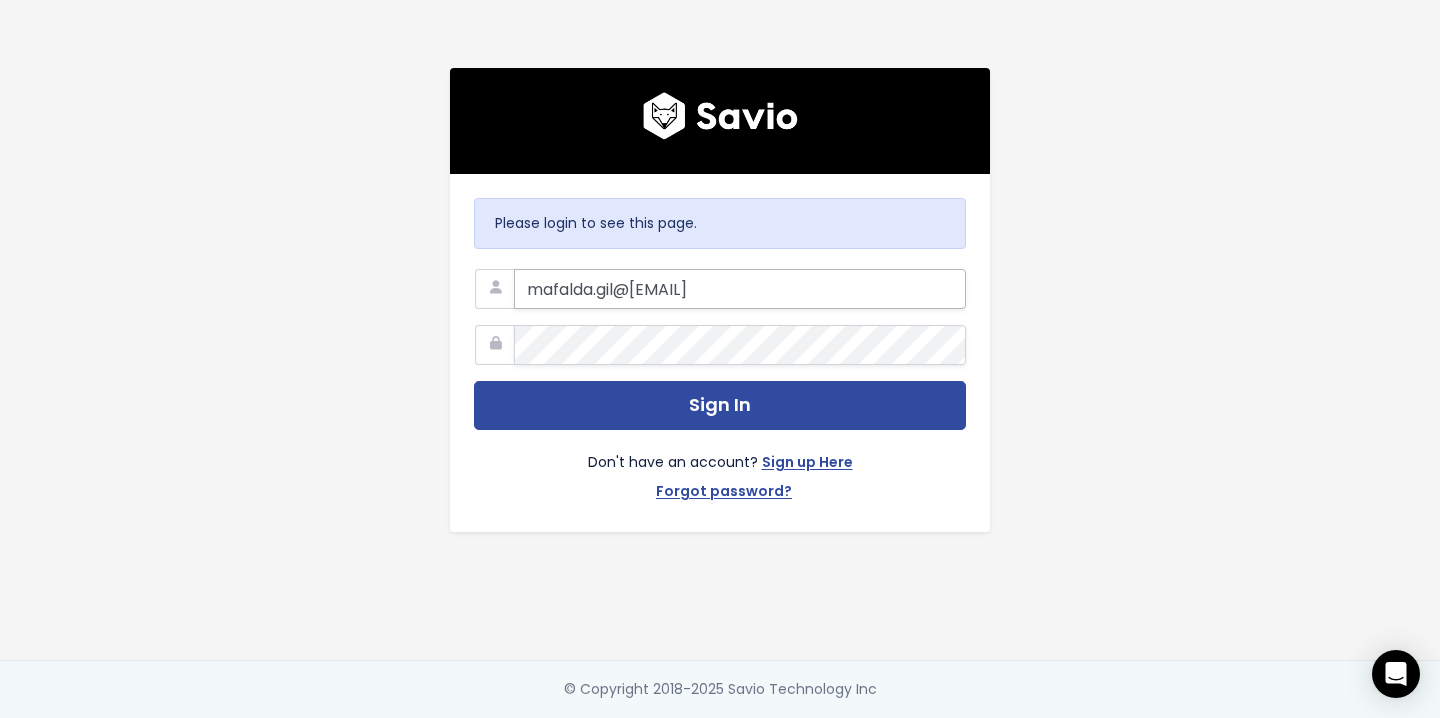 click on "mafalda.gil@hole19golf.com" at bounding box center [740, 289] 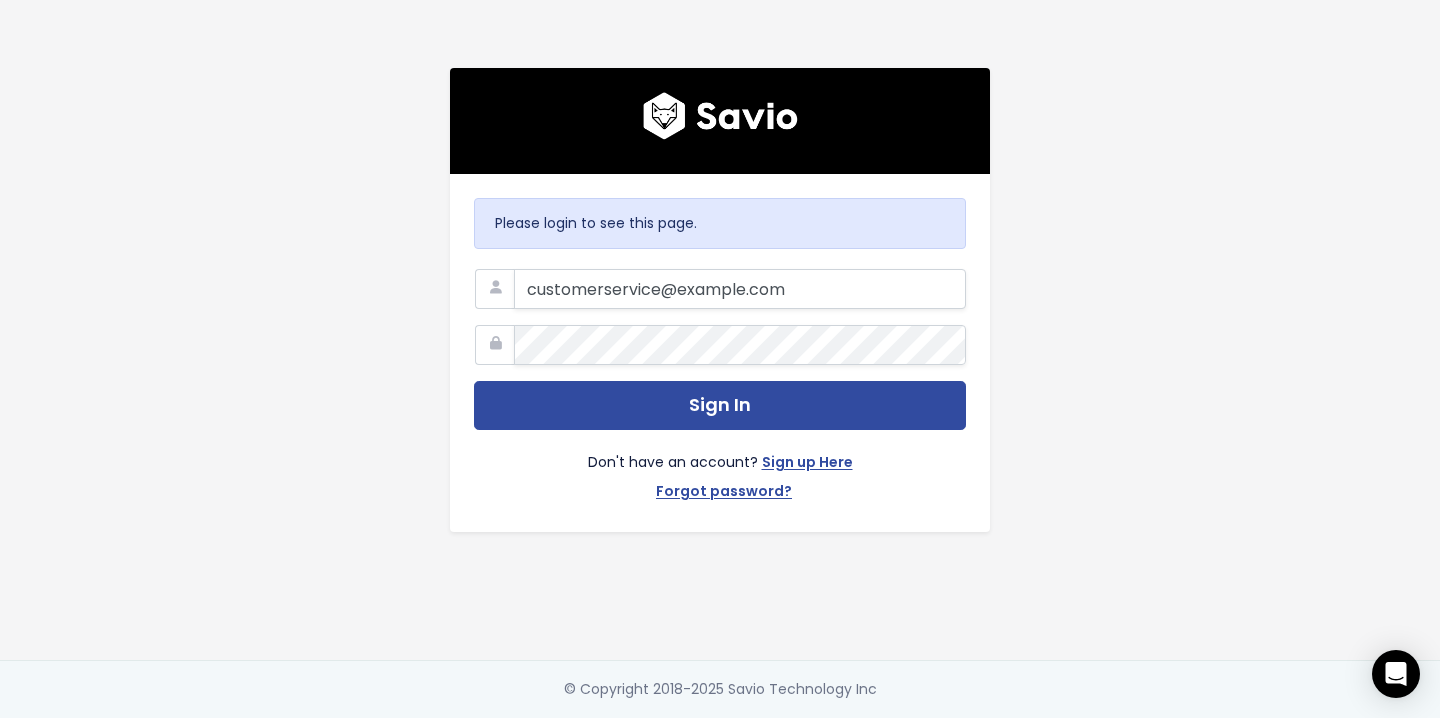 type on "customerservice@hole19golf.com" 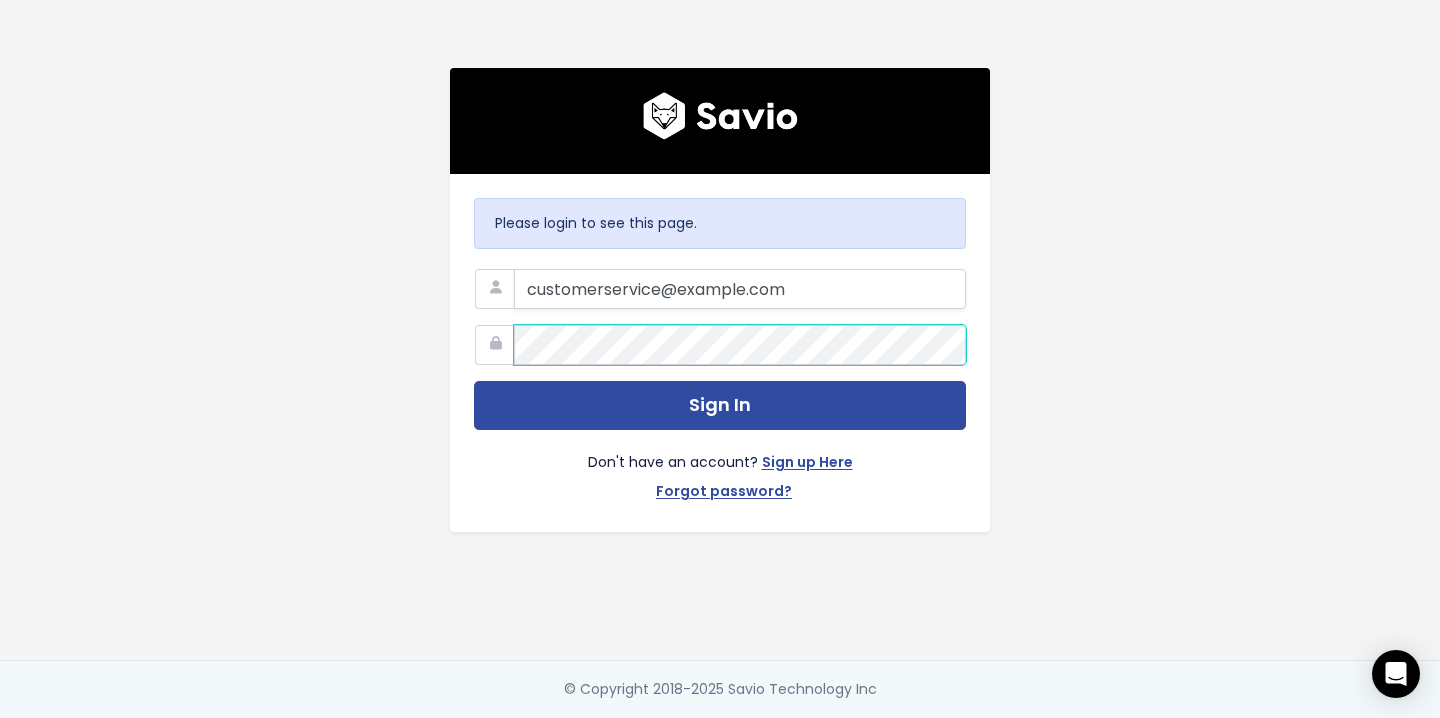 click at bounding box center (720, 325) 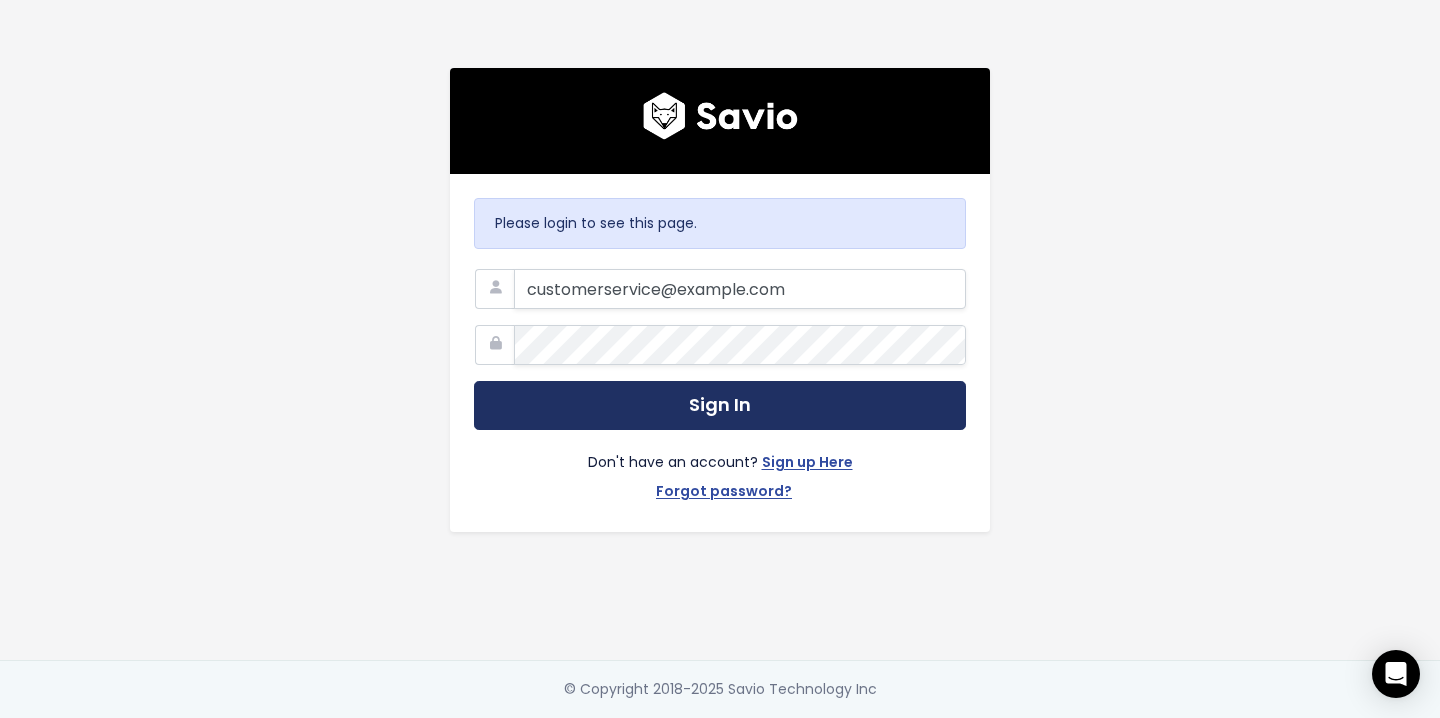 click on "Sign In" at bounding box center [720, 405] 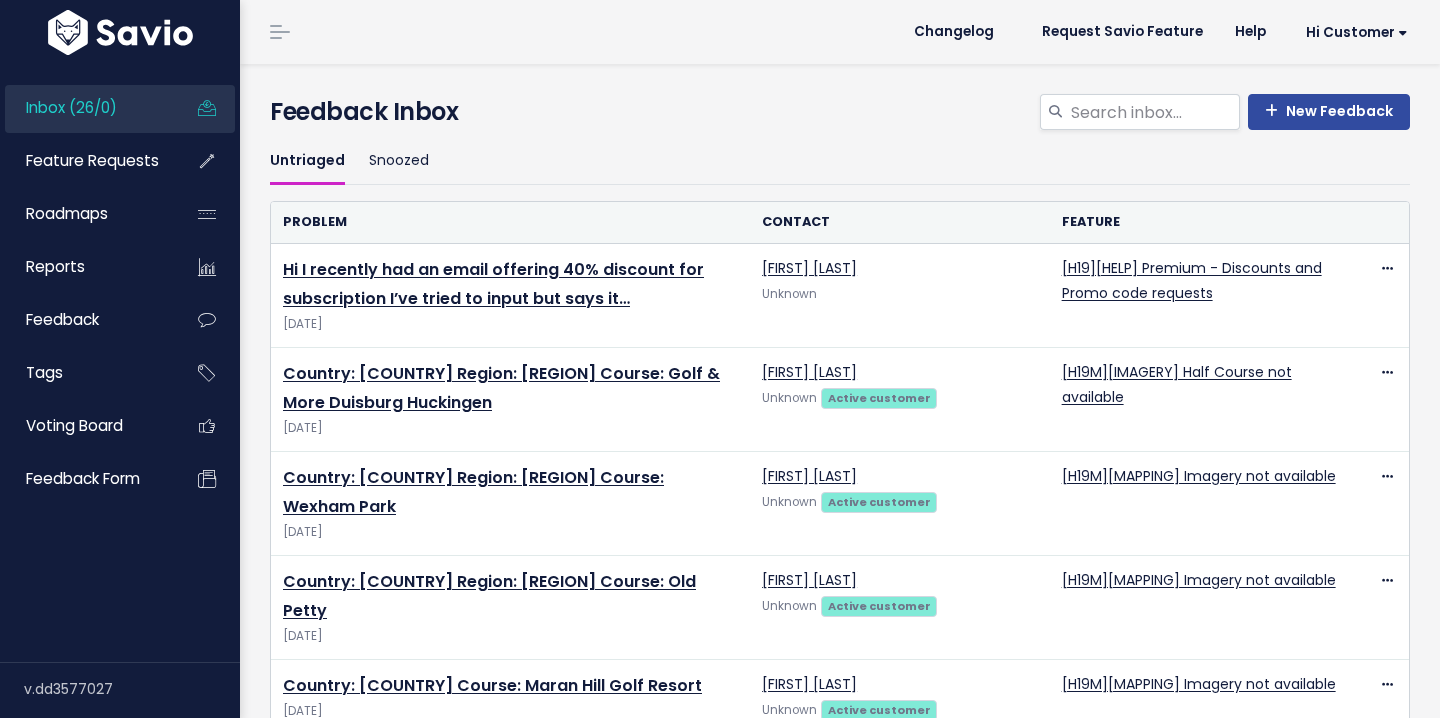 scroll, scrollTop: 0, scrollLeft: 0, axis: both 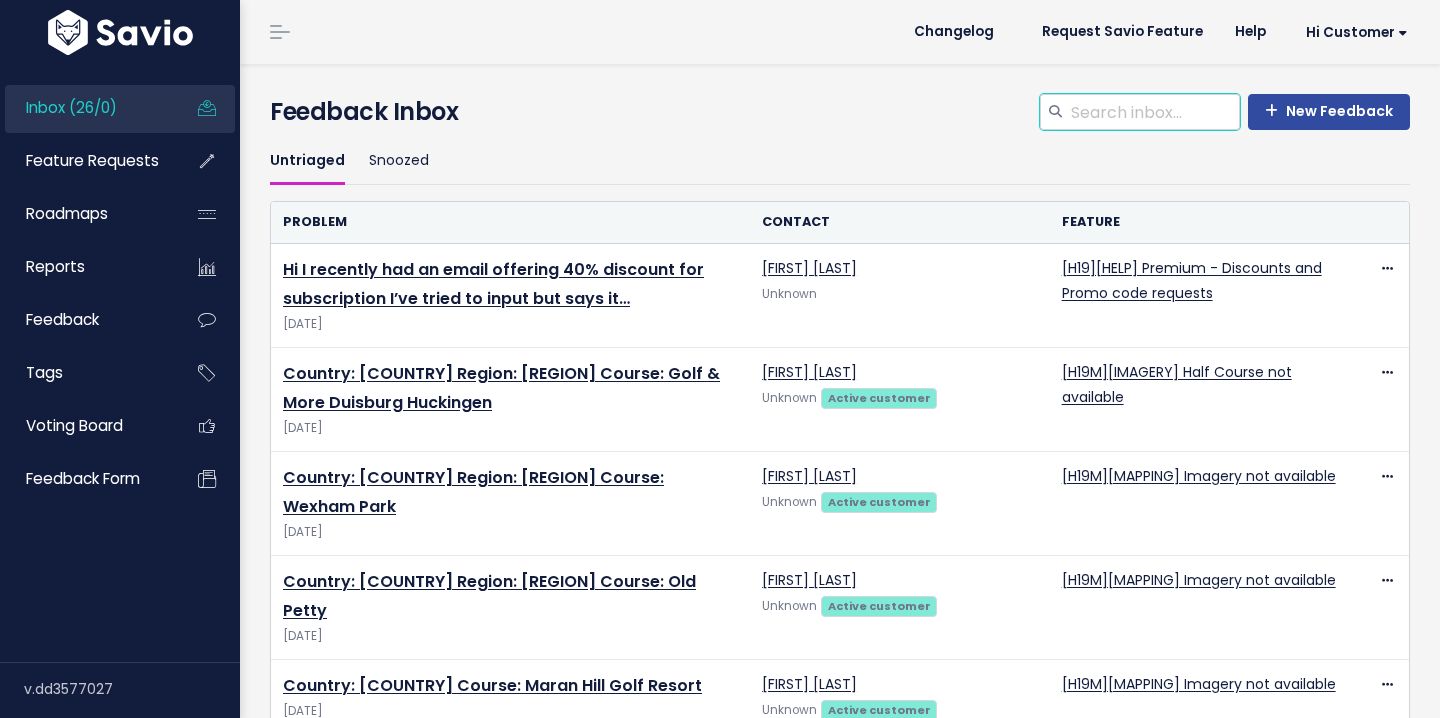 click at bounding box center (1154, 112) 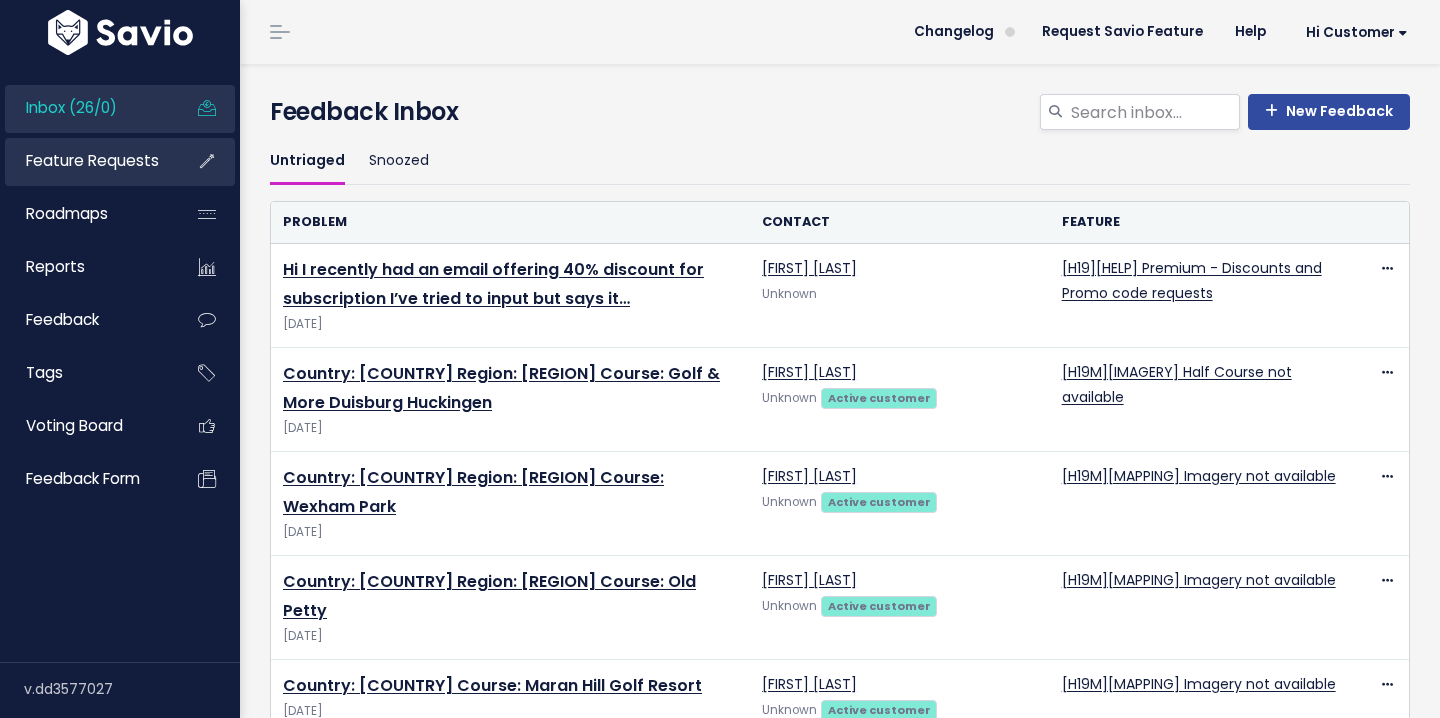 click on "Feature Requests" at bounding box center [85, 161] 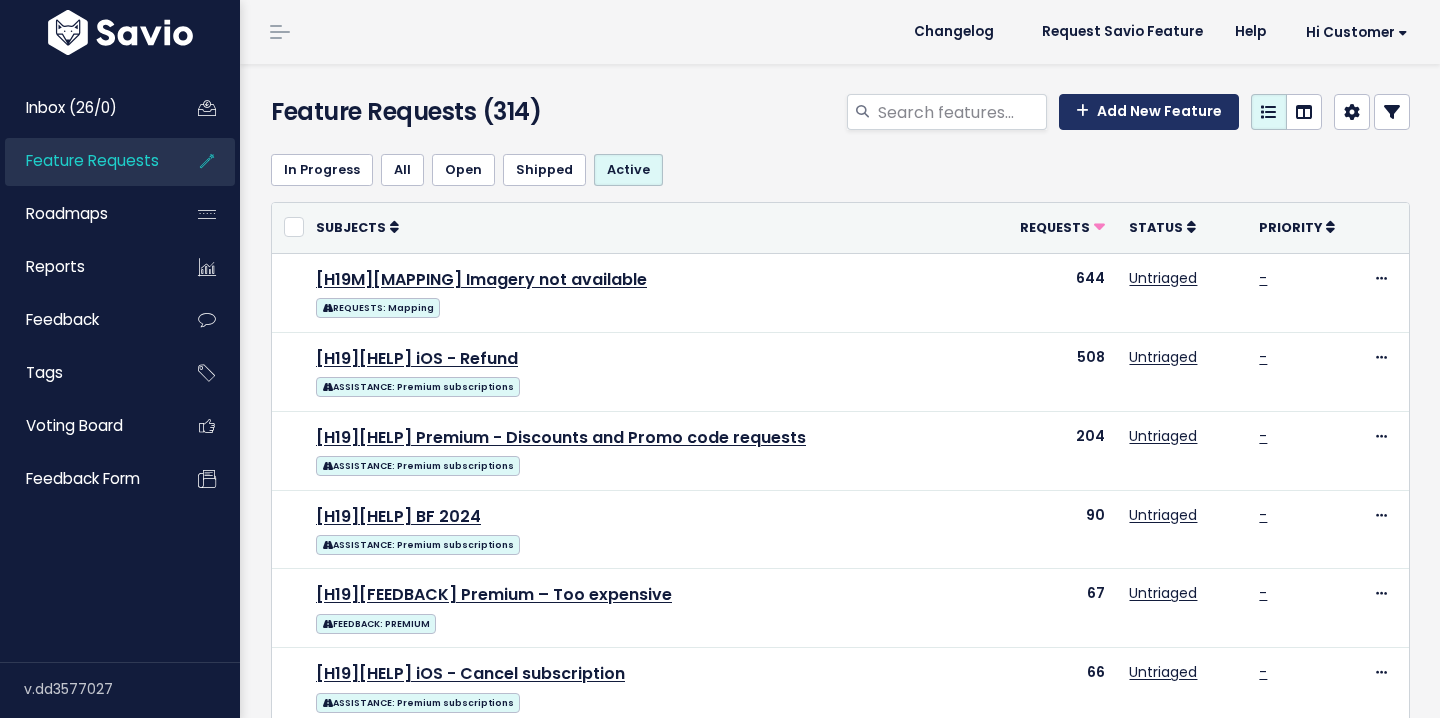 scroll, scrollTop: 0, scrollLeft: 0, axis: both 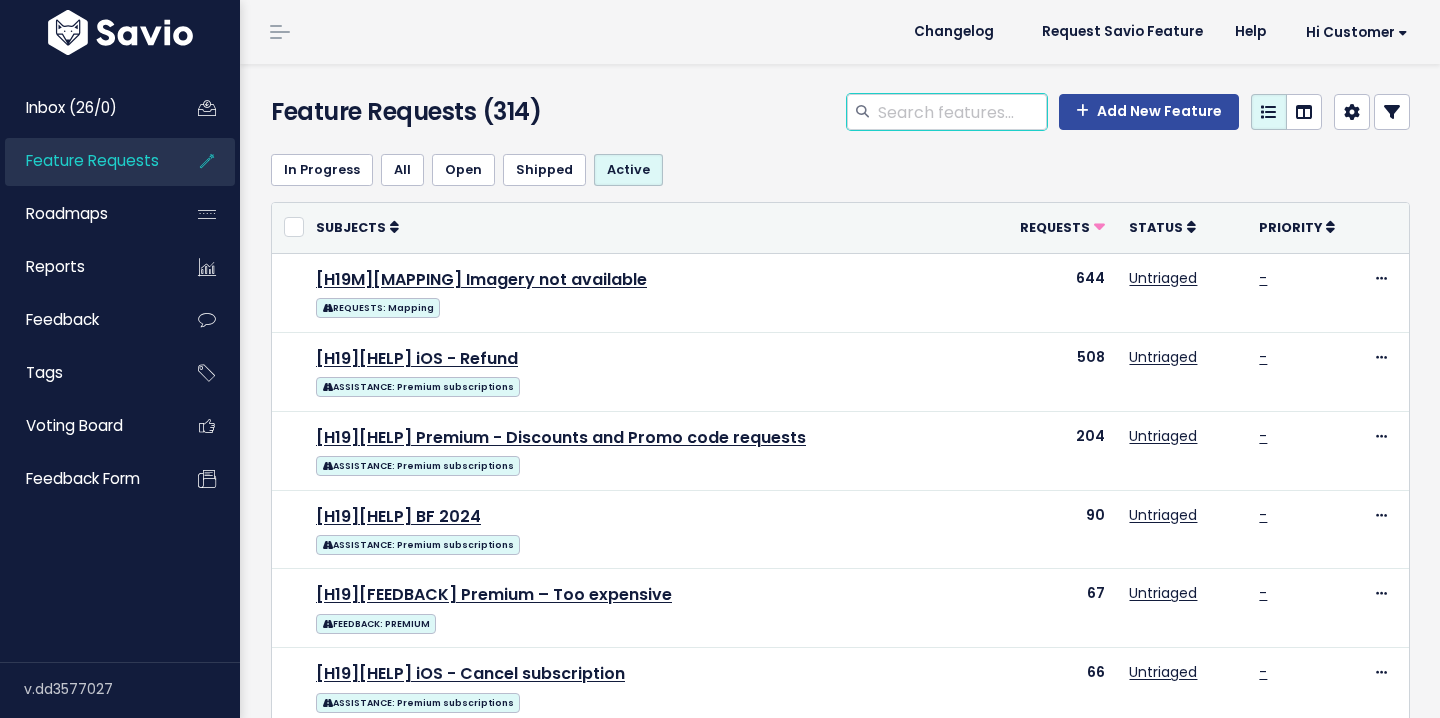 click at bounding box center (961, 112) 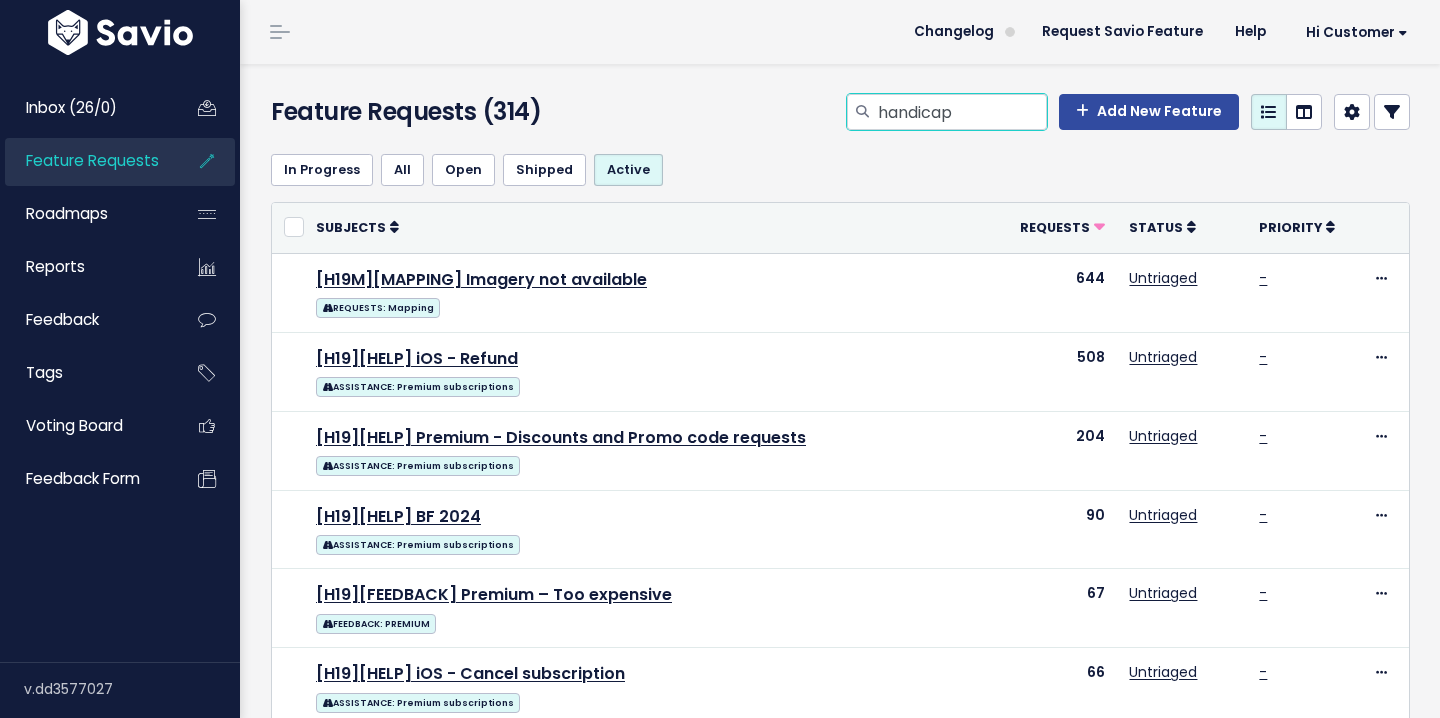 type on "handicap" 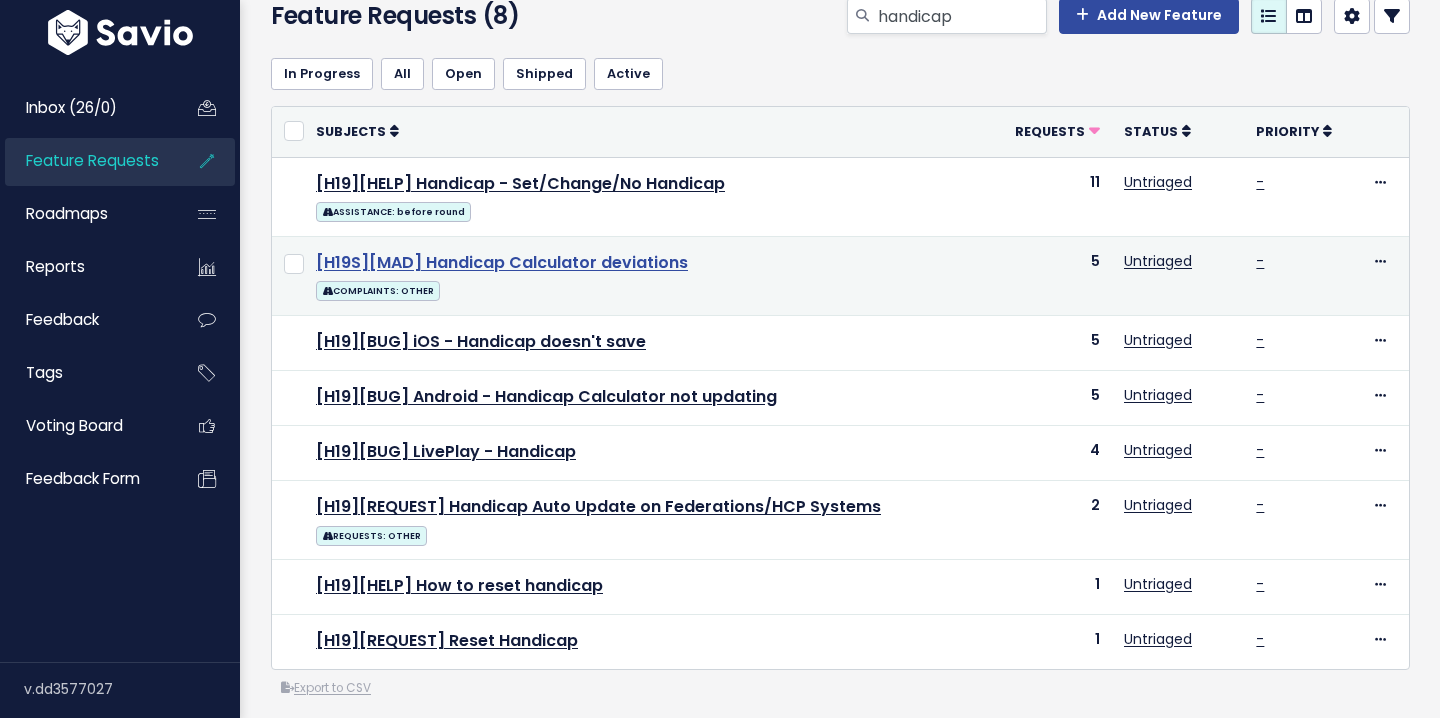 scroll, scrollTop: 102, scrollLeft: 0, axis: vertical 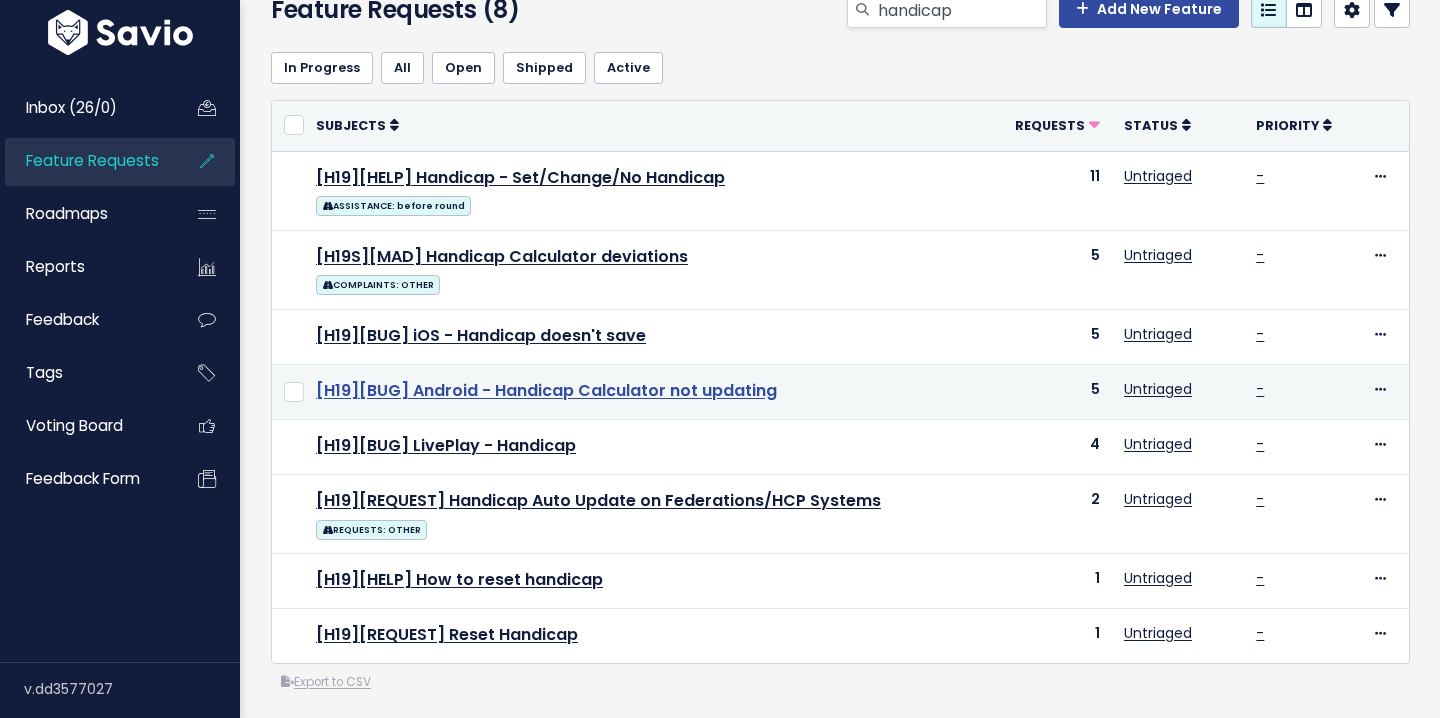 click on "[H19][BUG] Android - Handicap Calculator not updating" at bounding box center [546, 390] 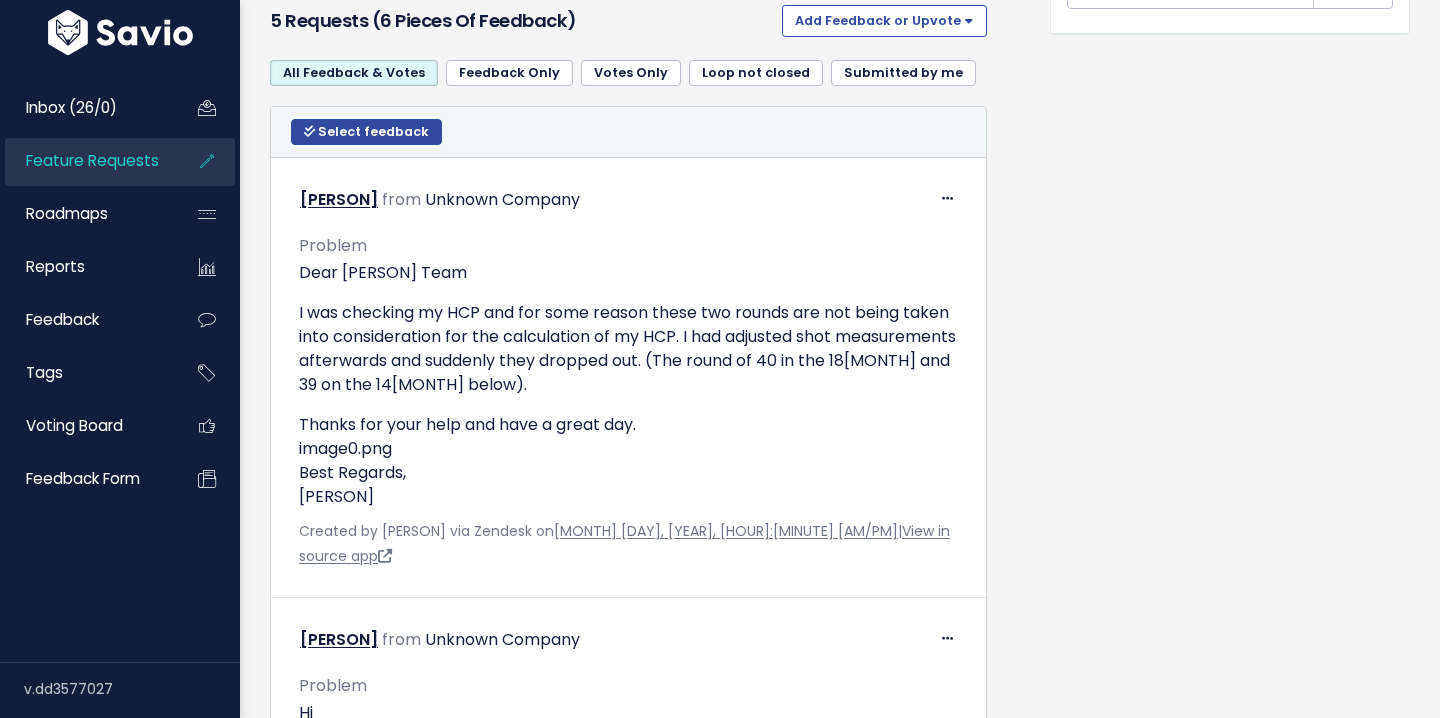 scroll, scrollTop: 1057, scrollLeft: 0, axis: vertical 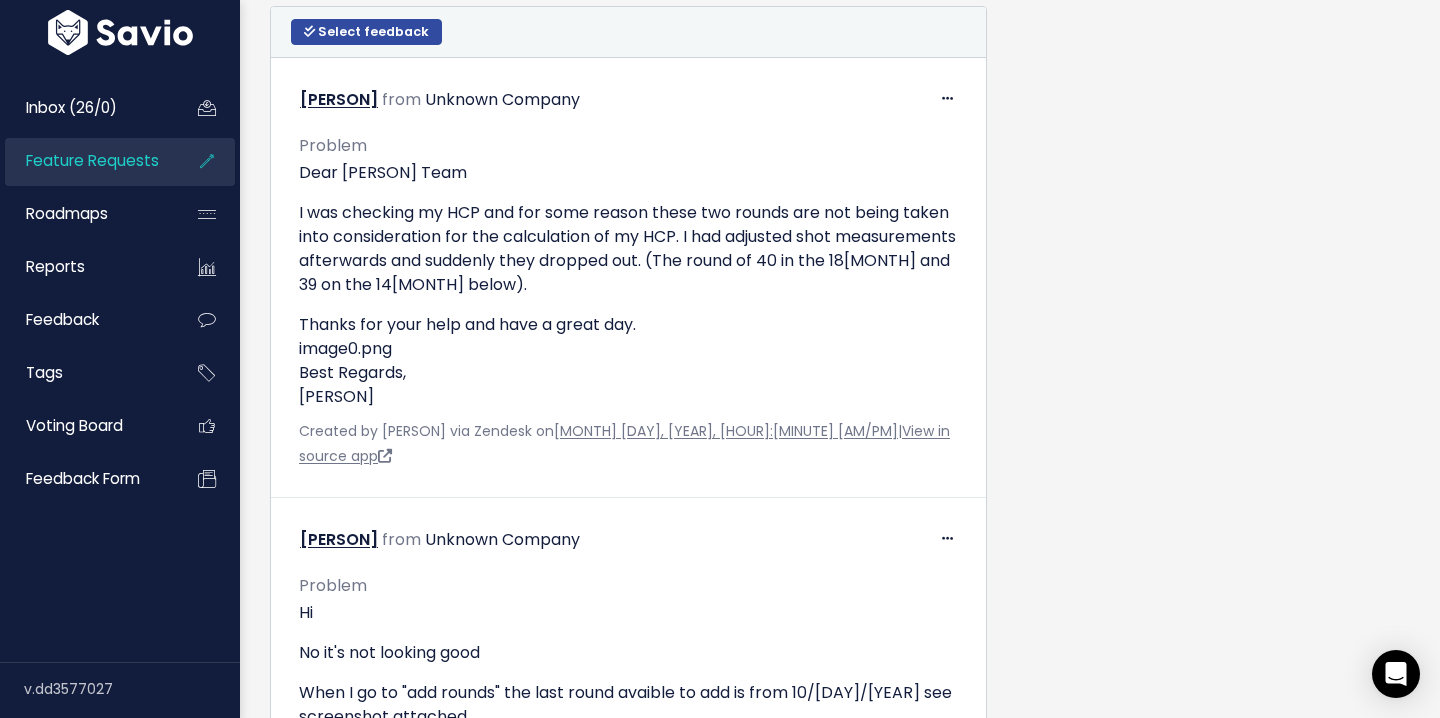 click on "Feature Requests" at bounding box center (92, 160) 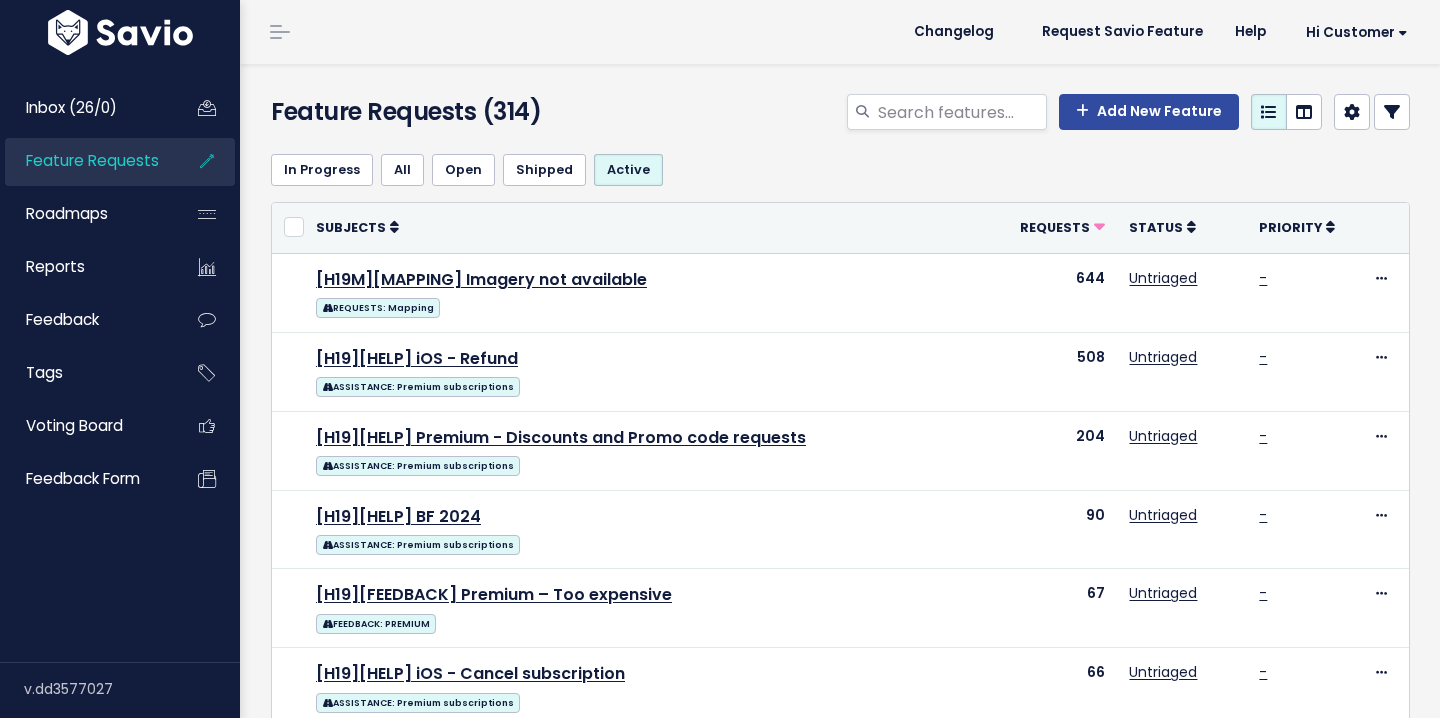 scroll, scrollTop: 0, scrollLeft: 0, axis: both 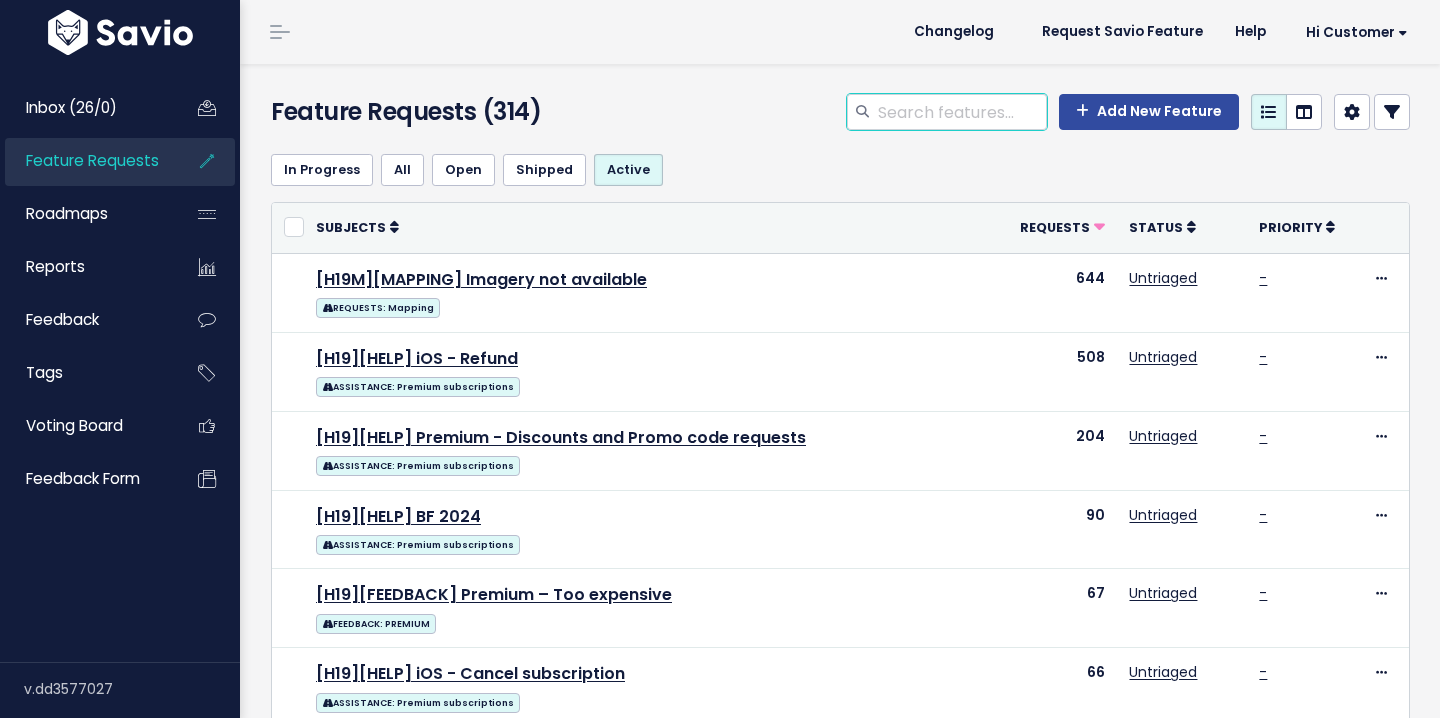 click at bounding box center (961, 112) 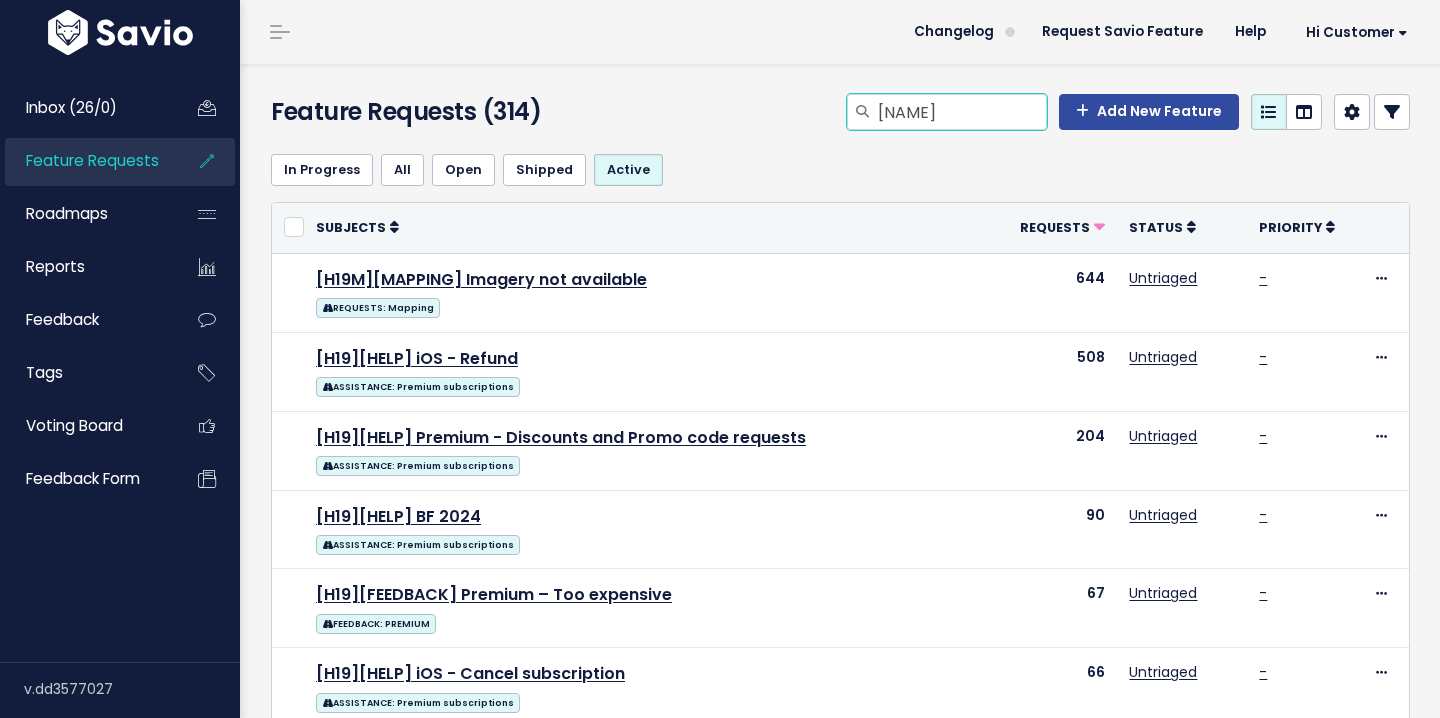 type on "otto" 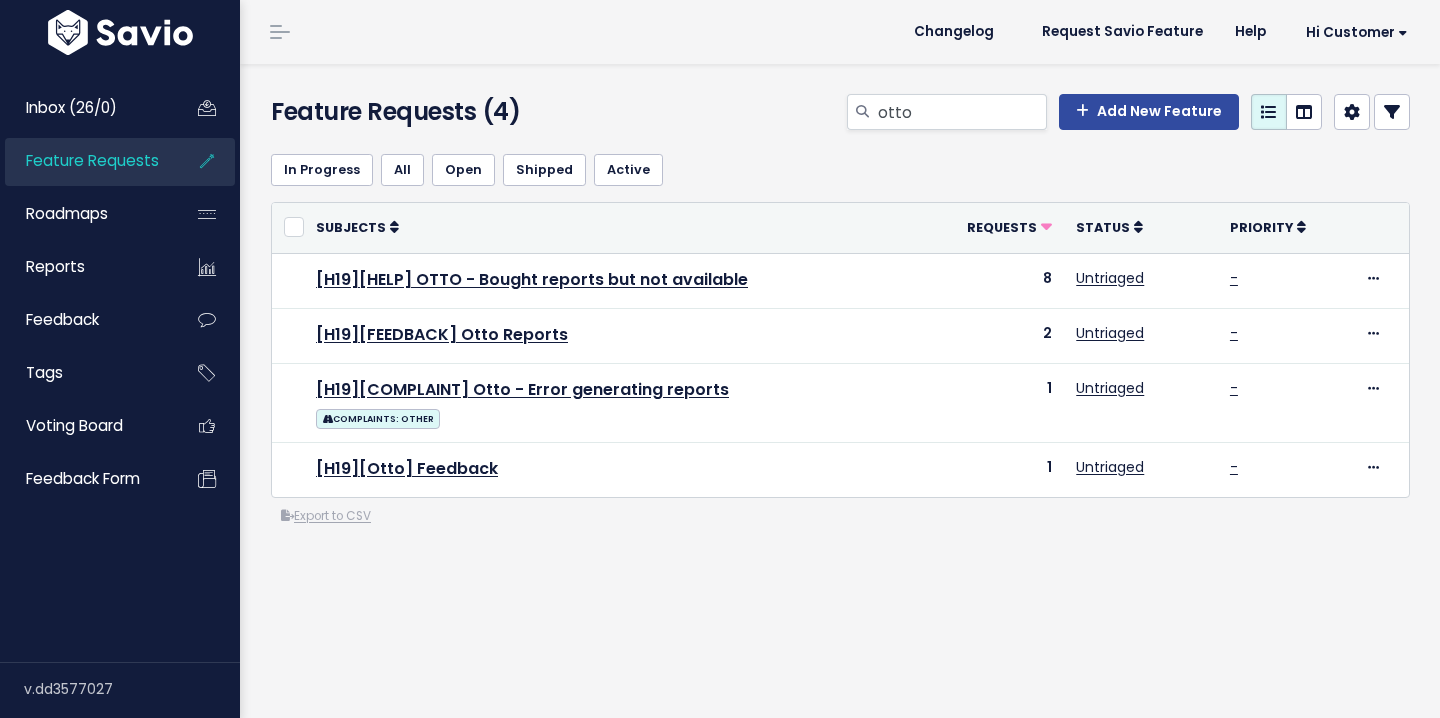 scroll, scrollTop: 0, scrollLeft: 0, axis: both 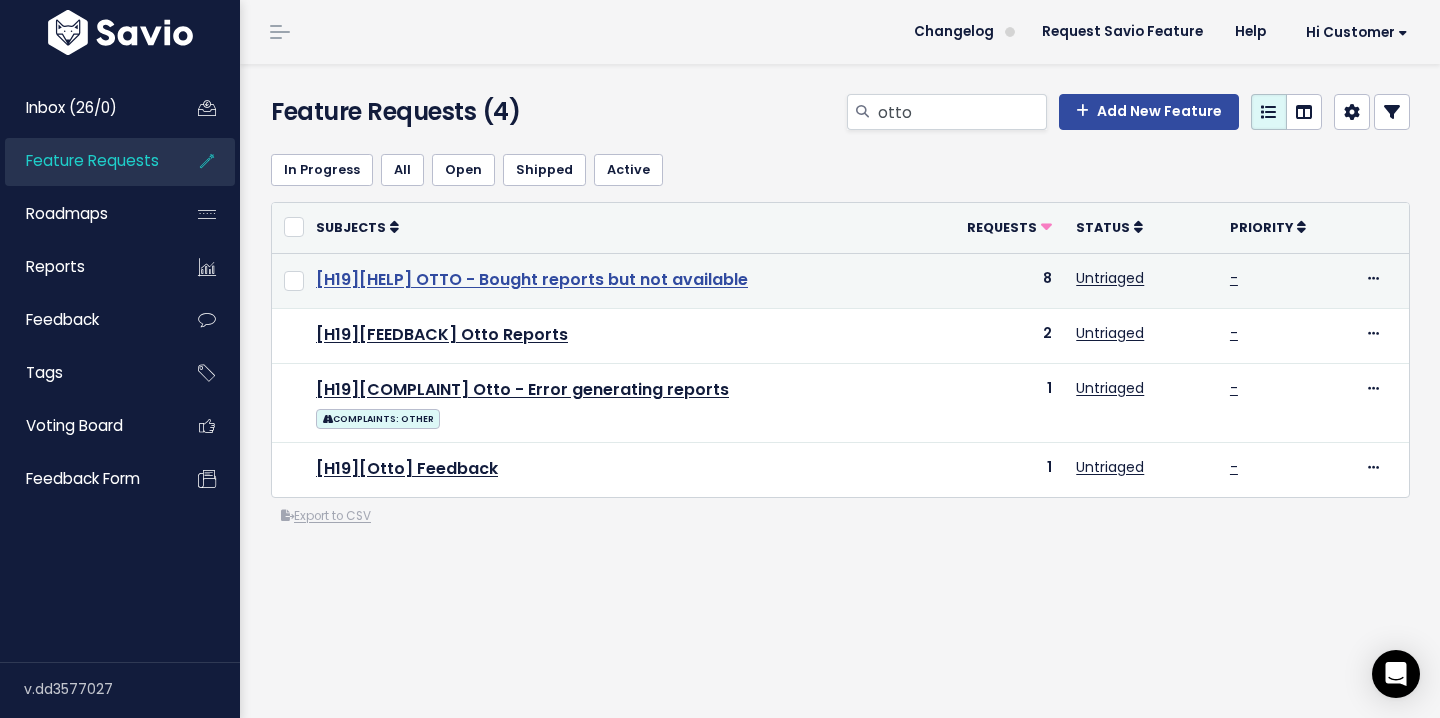 click on "[H19][HELP] OTTO - Bought reports but not available" at bounding box center (532, 279) 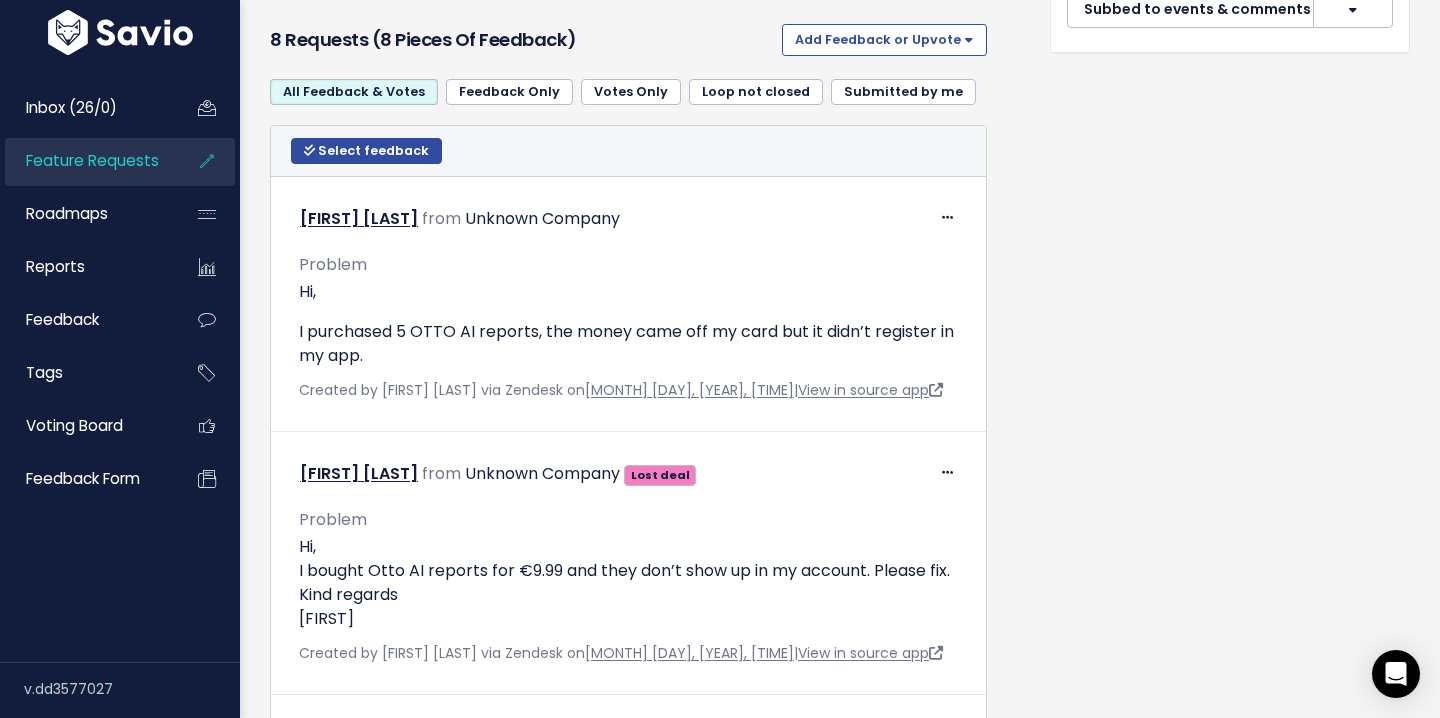 scroll, scrollTop: 1259, scrollLeft: 0, axis: vertical 